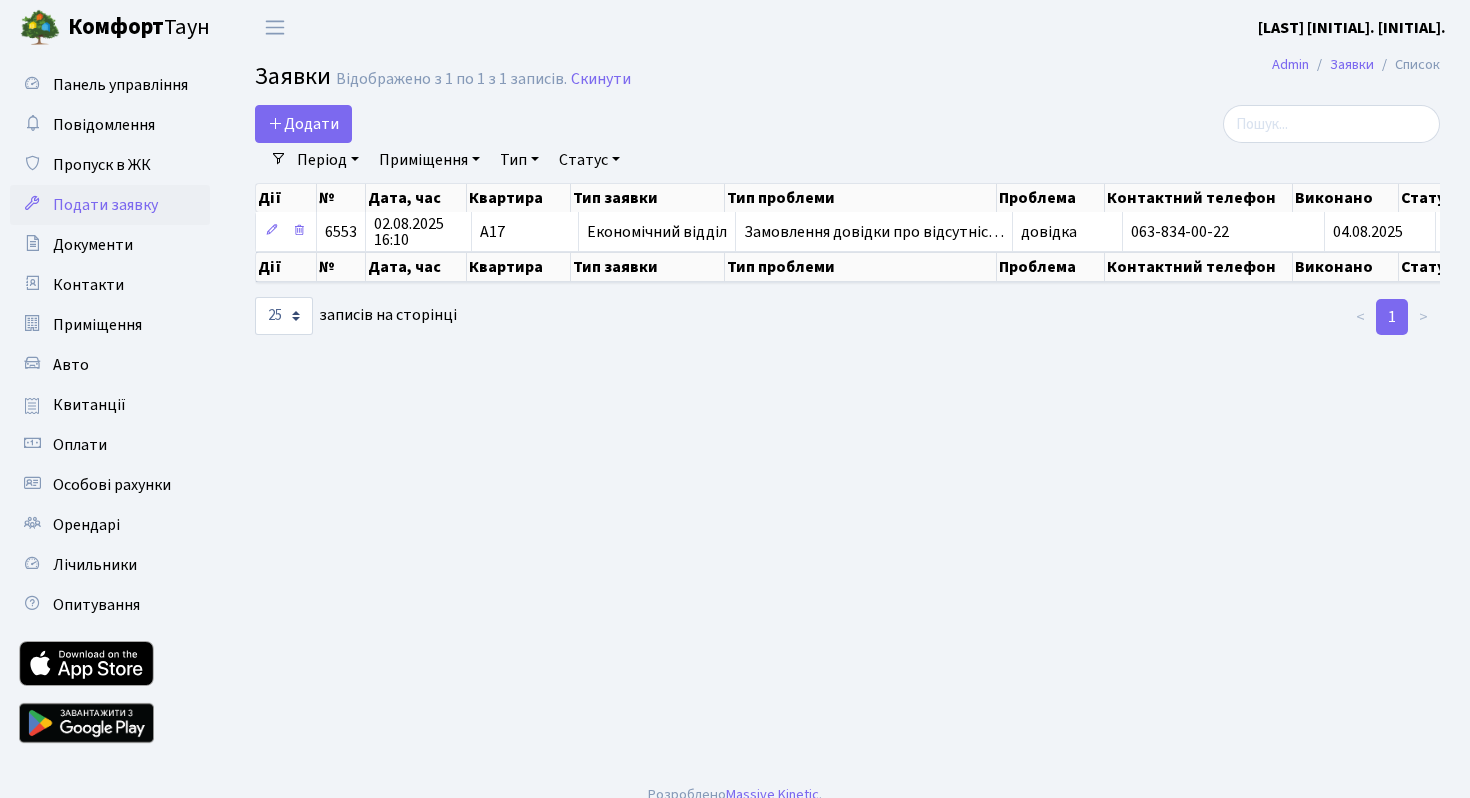 select on "25" 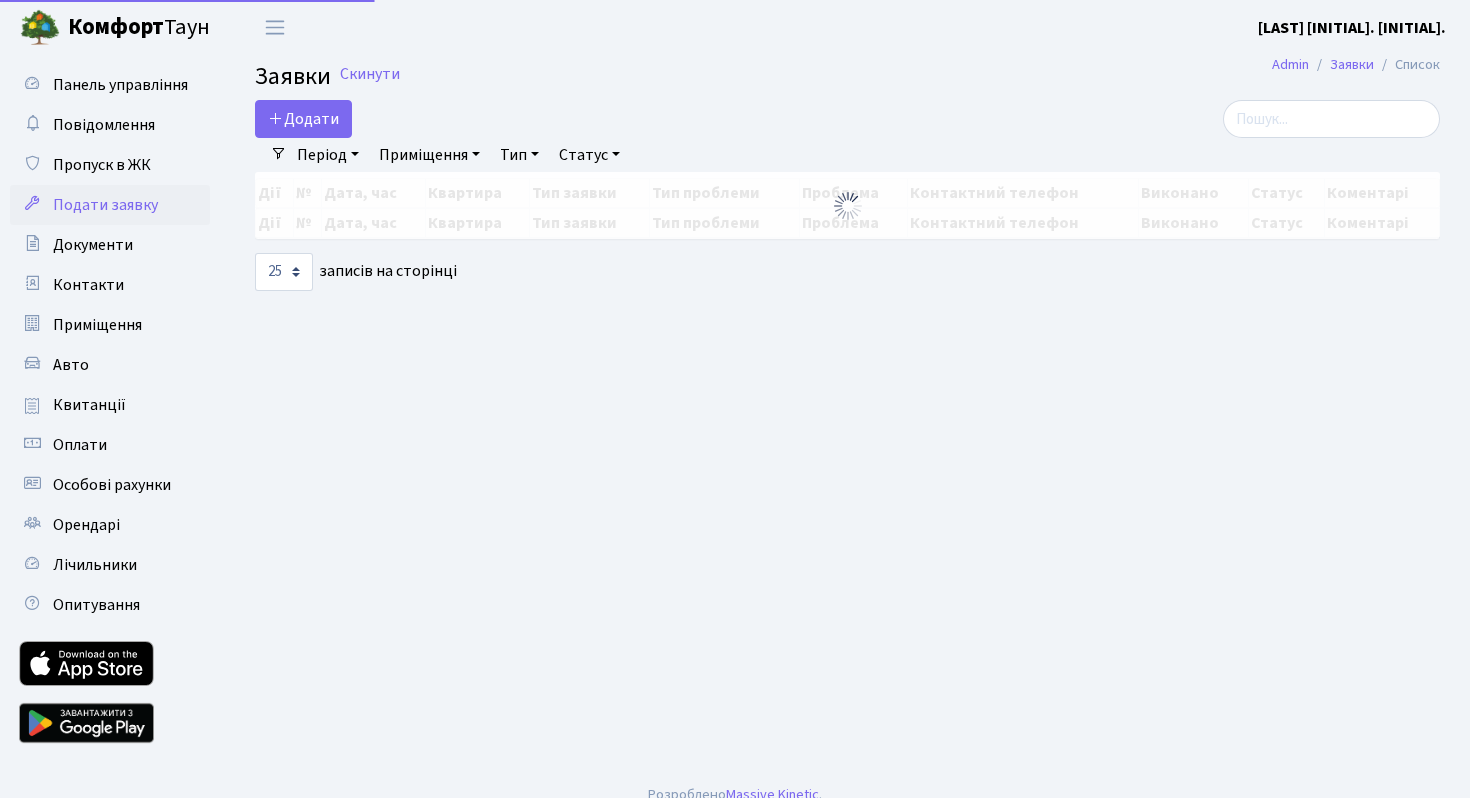 select on "25" 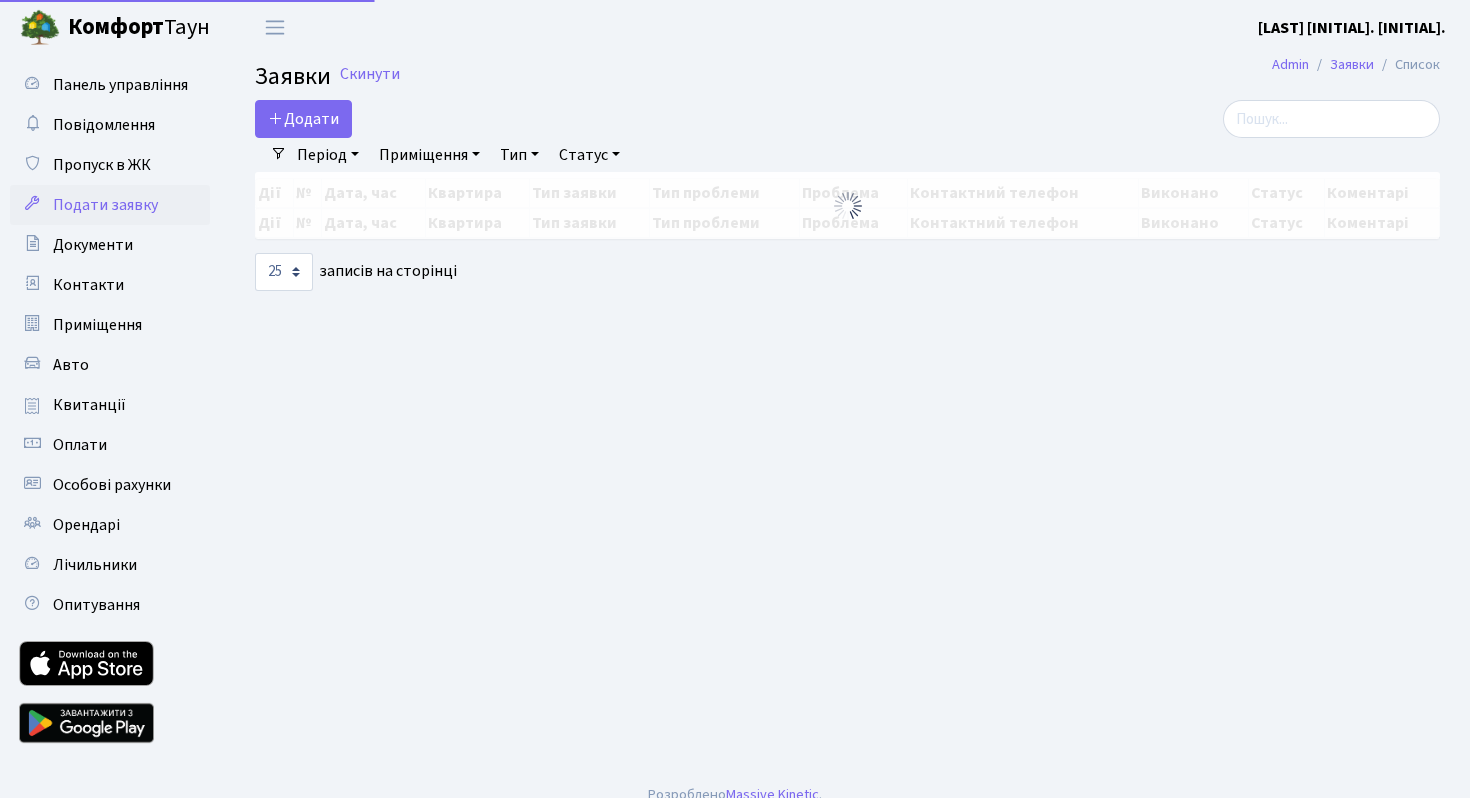 scroll, scrollTop: 0, scrollLeft: 0, axis: both 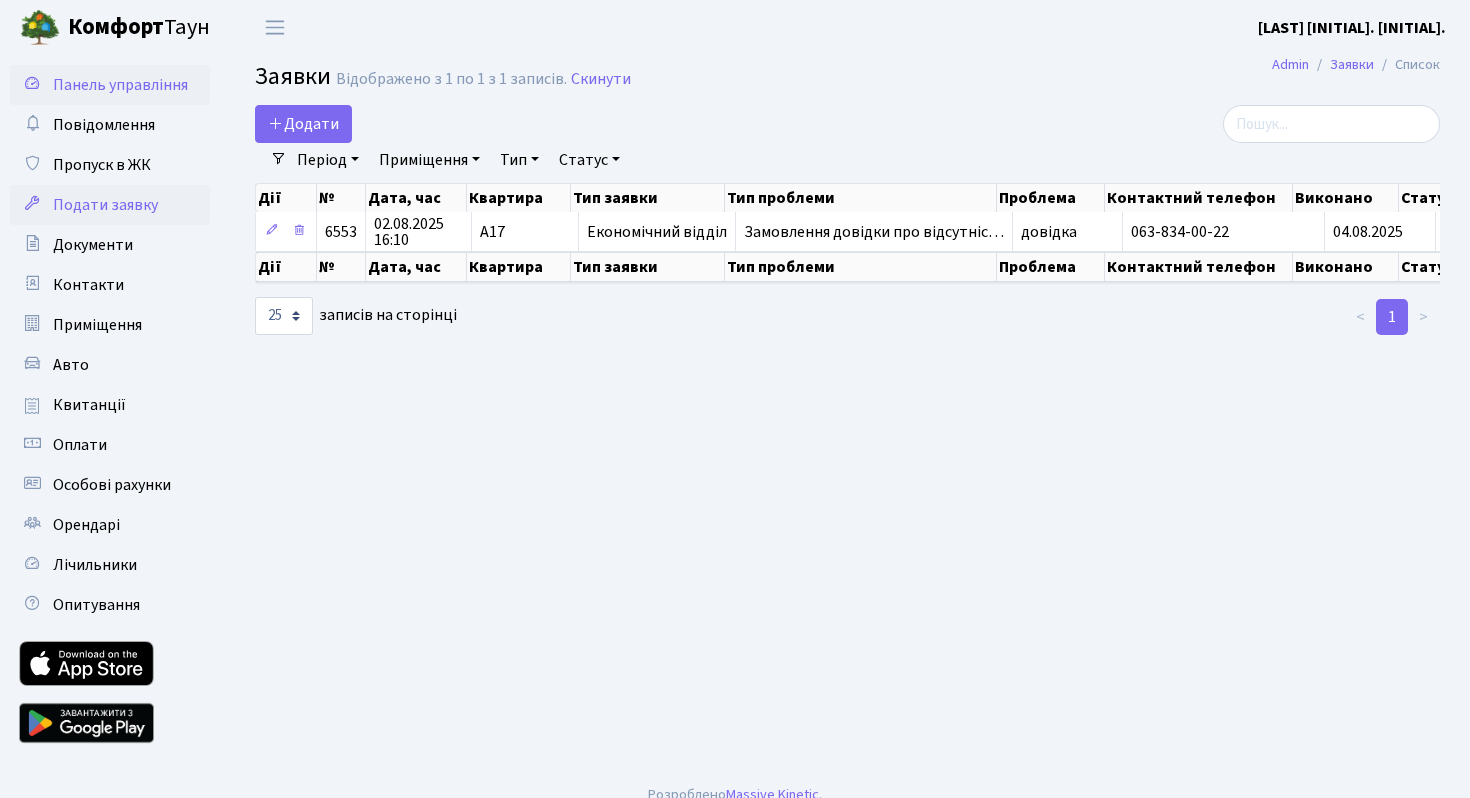 click on "Панель управління" at bounding box center [120, 85] 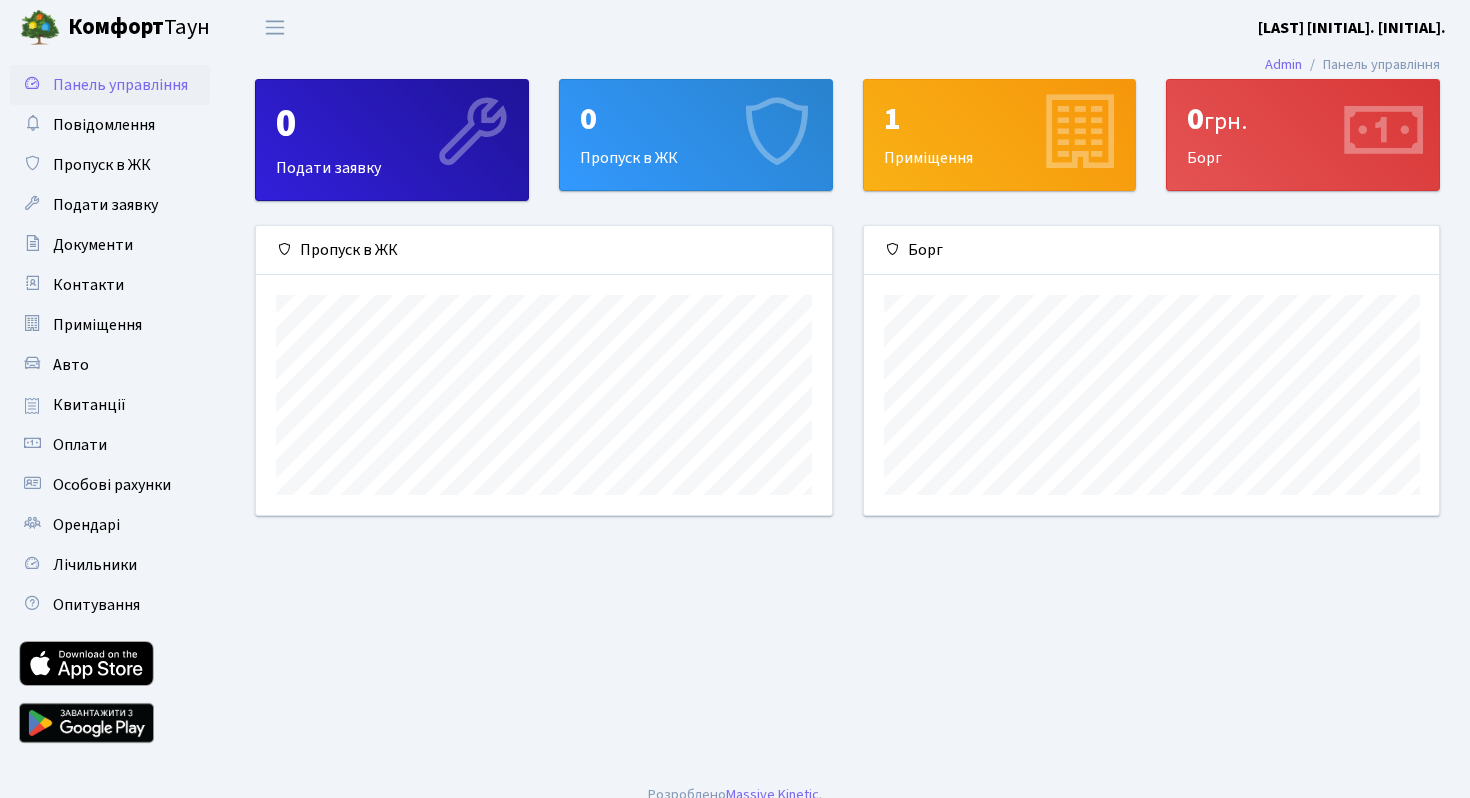 scroll, scrollTop: 0, scrollLeft: 0, axis: both 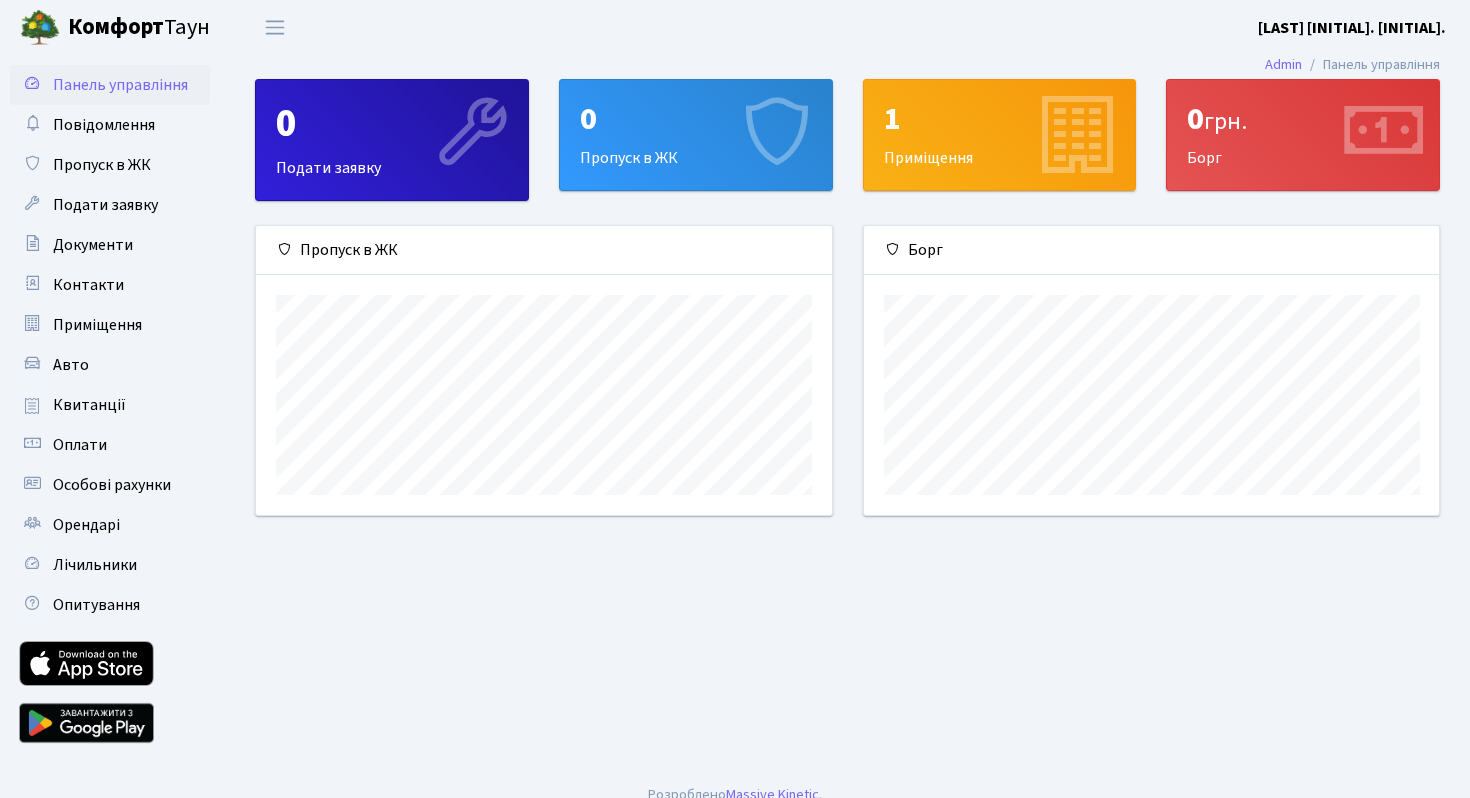click on "1
Приміщення" at bounding box center [1000, 135] 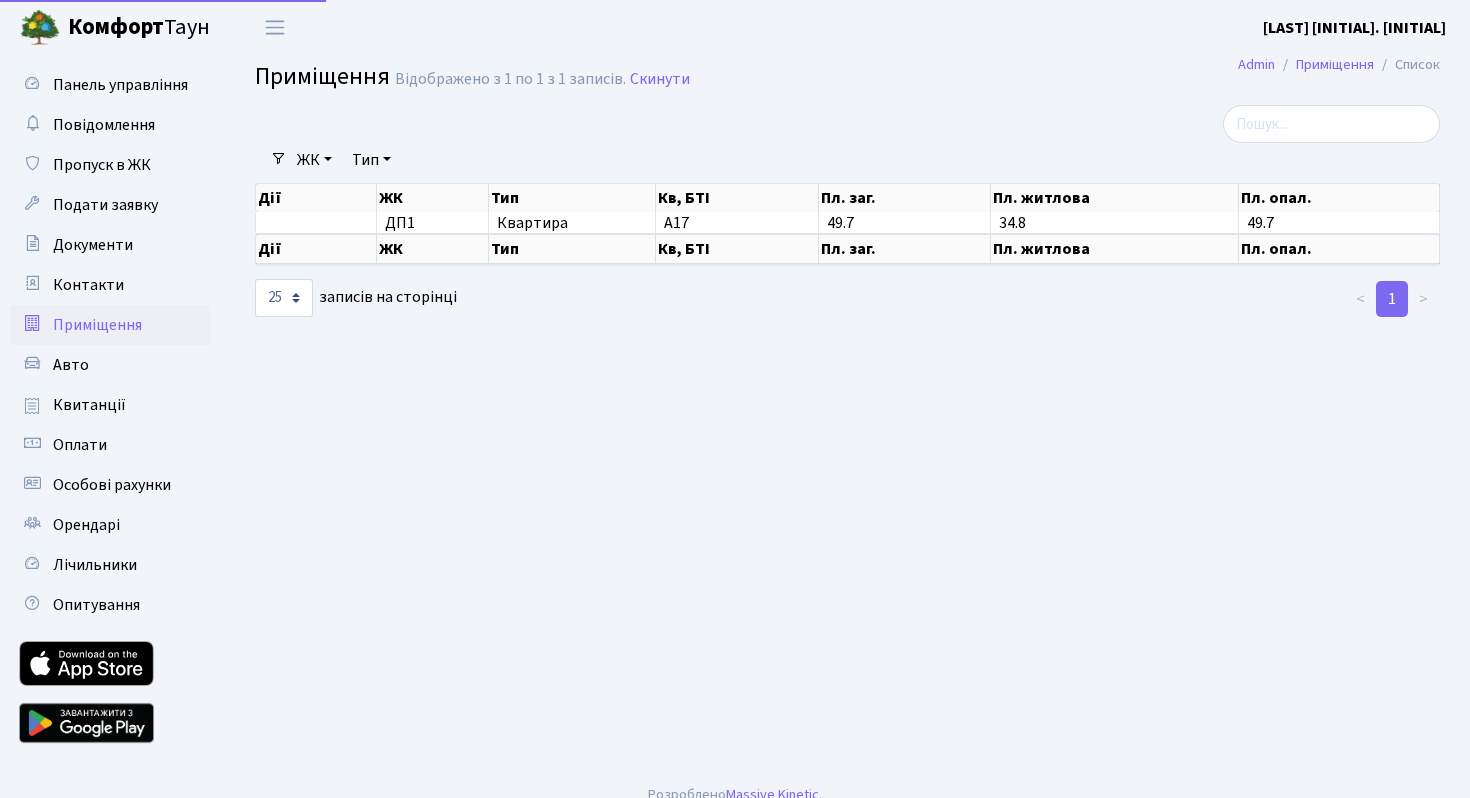 select on "25" 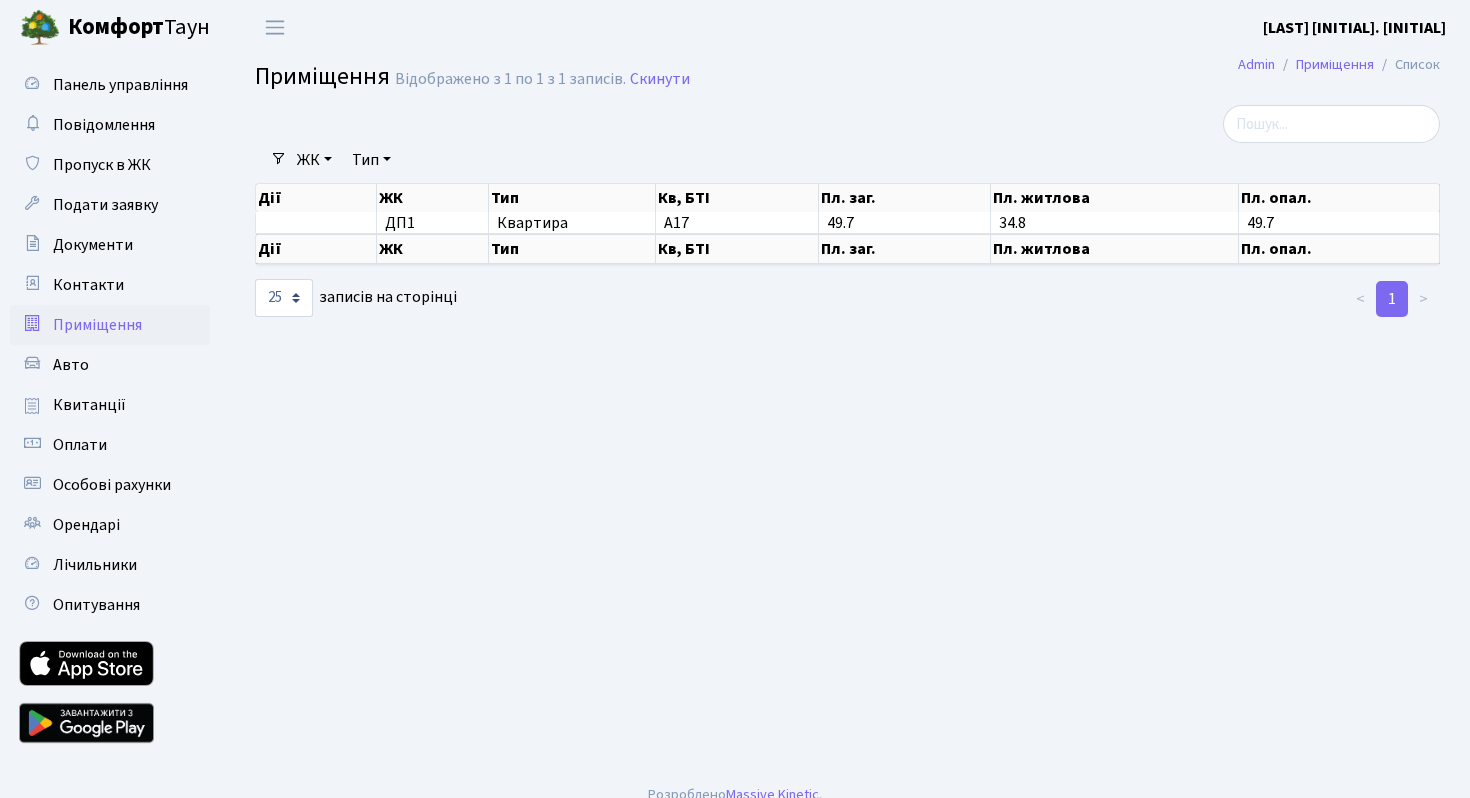 scroll, scrollTop: 0, scrollLeft: 0, axis: both 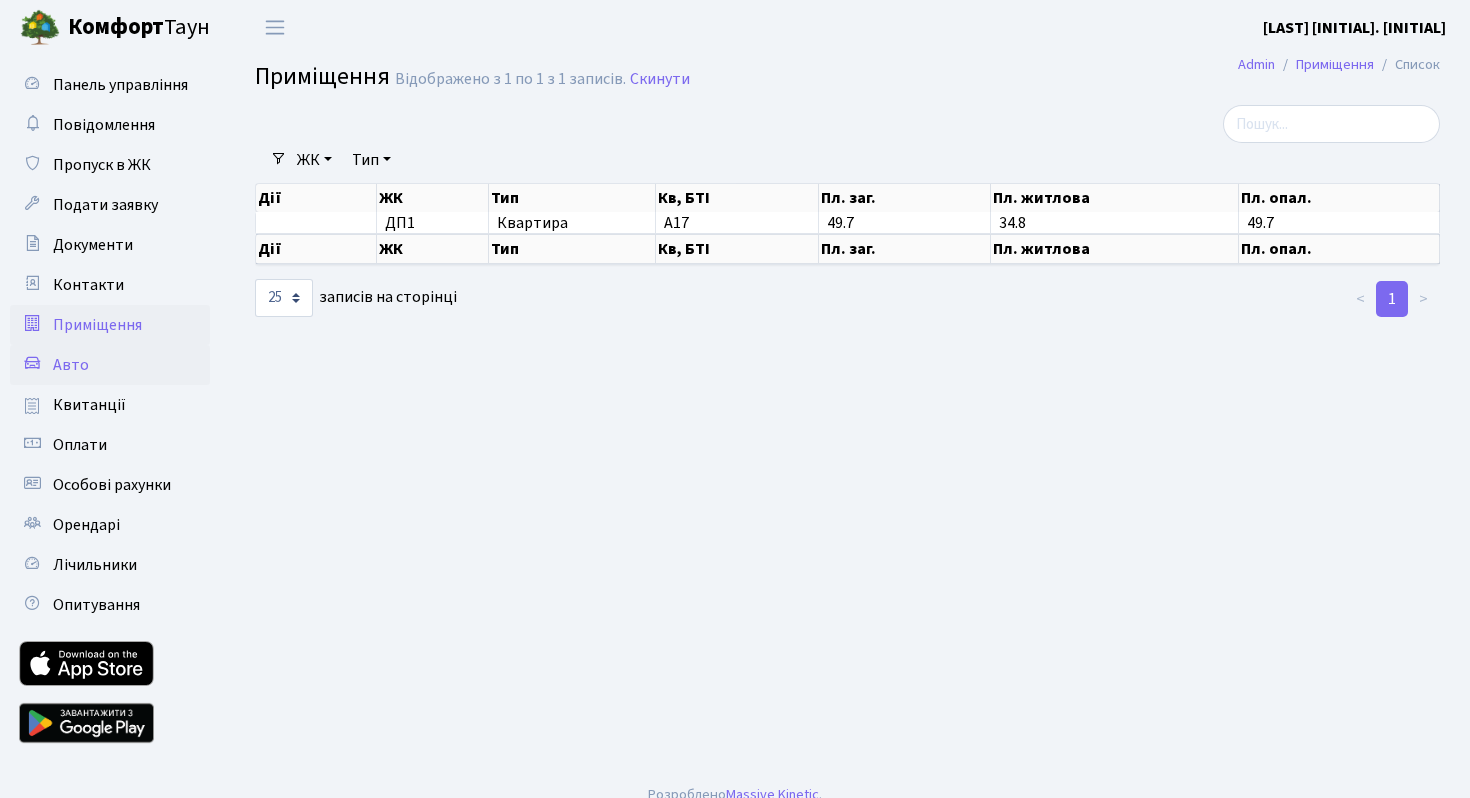 click on "Авто" at bounding box center [110, 365] 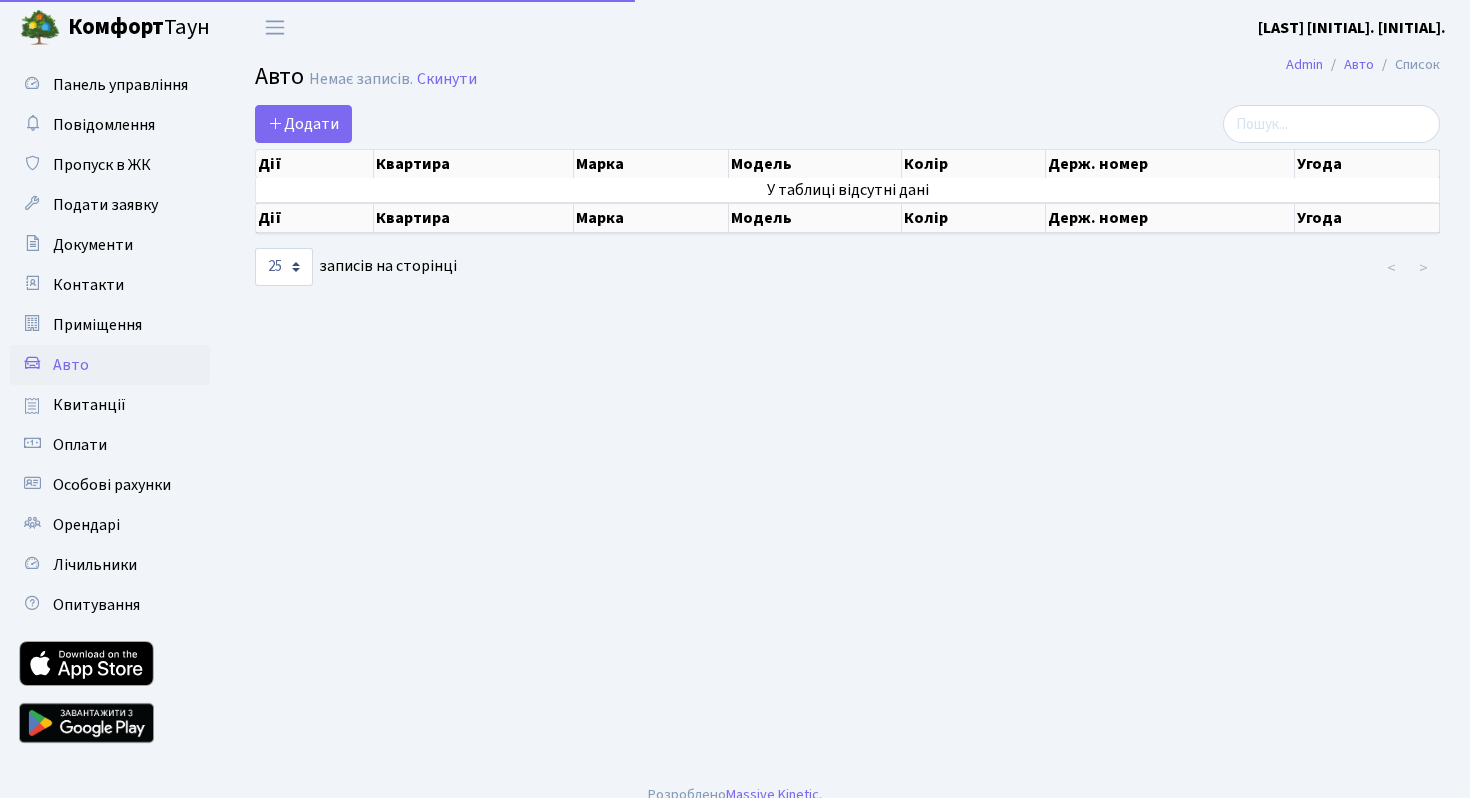 select on "25" 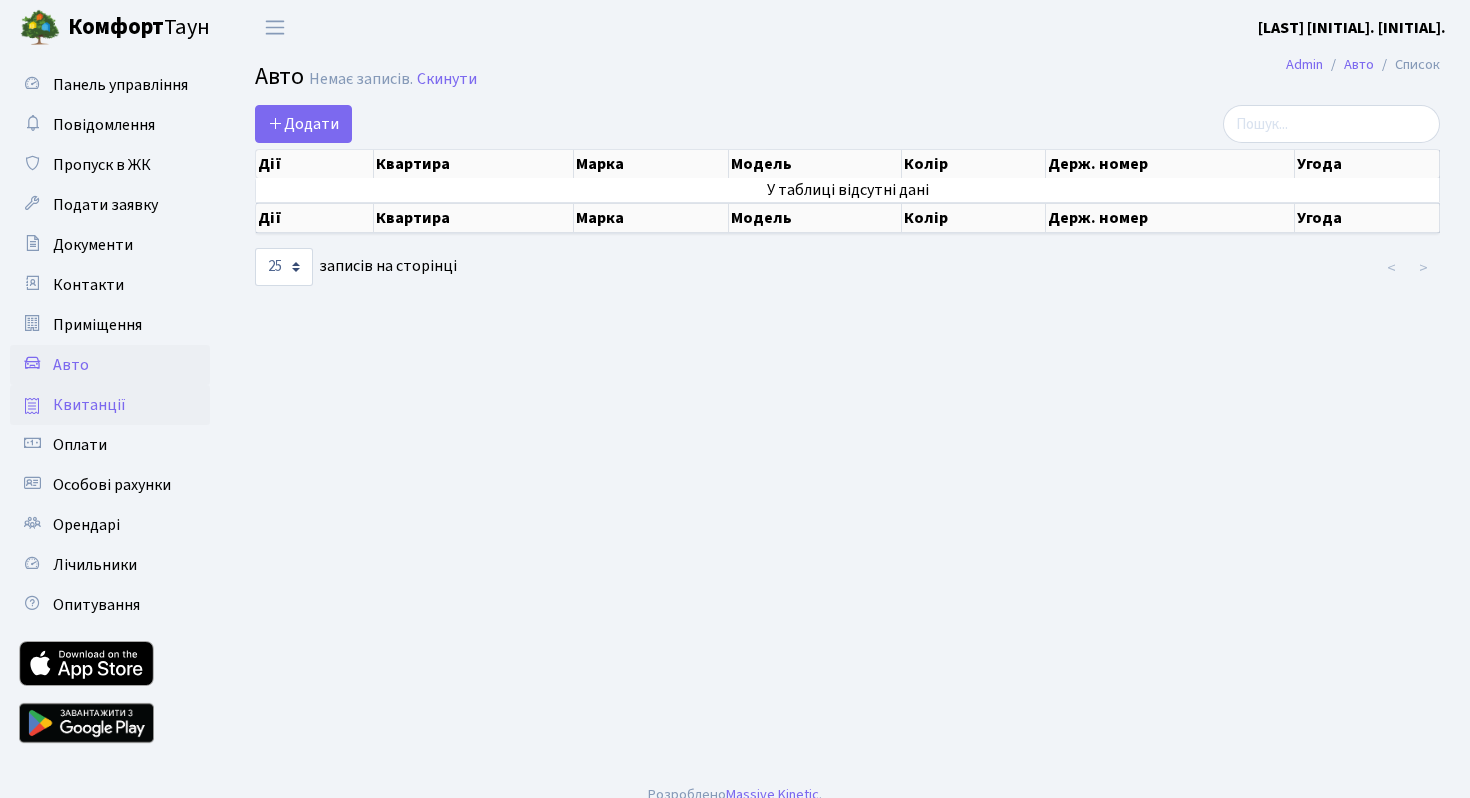 click on "Квитанції" at bounding box center [89, 405] 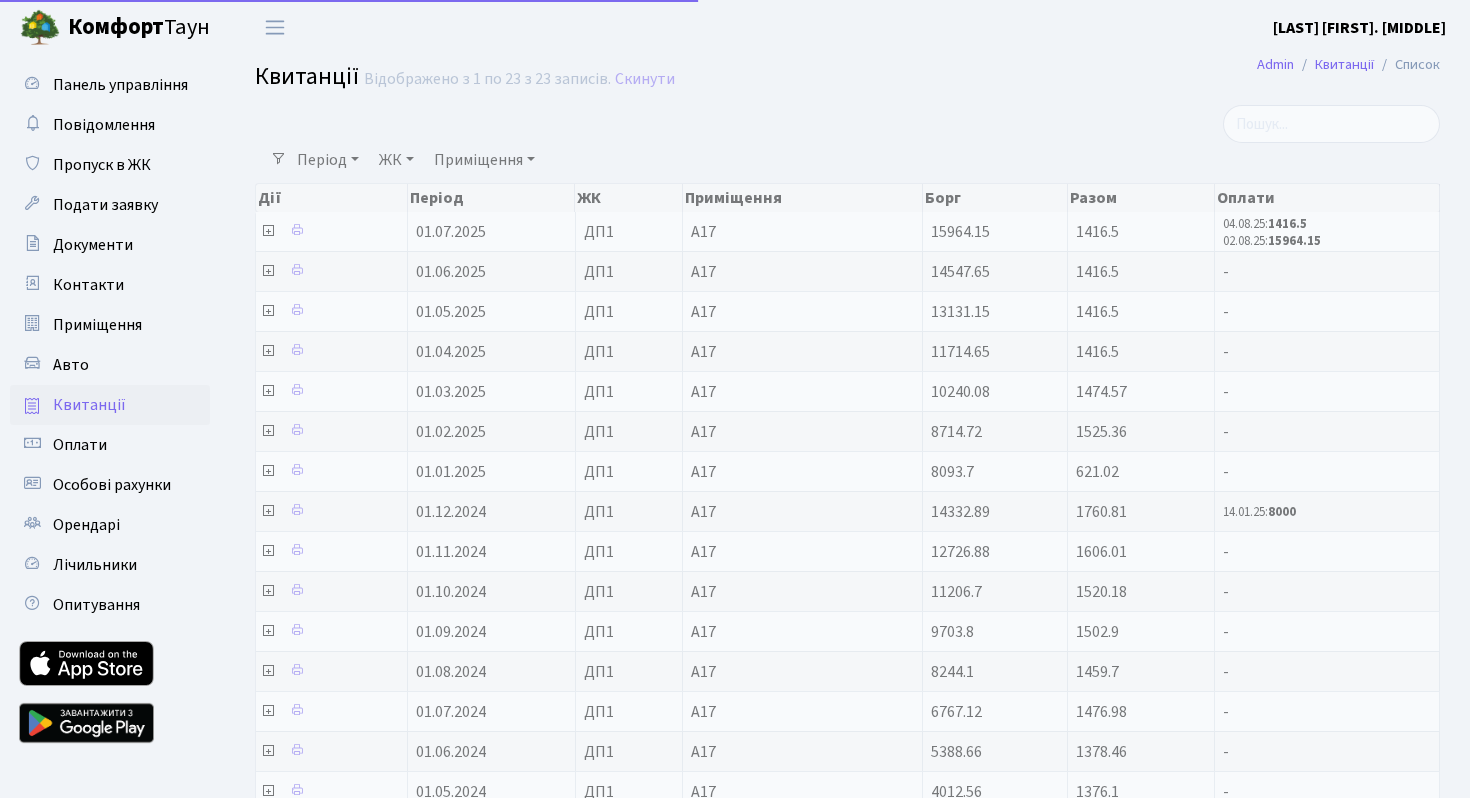 select on "25" 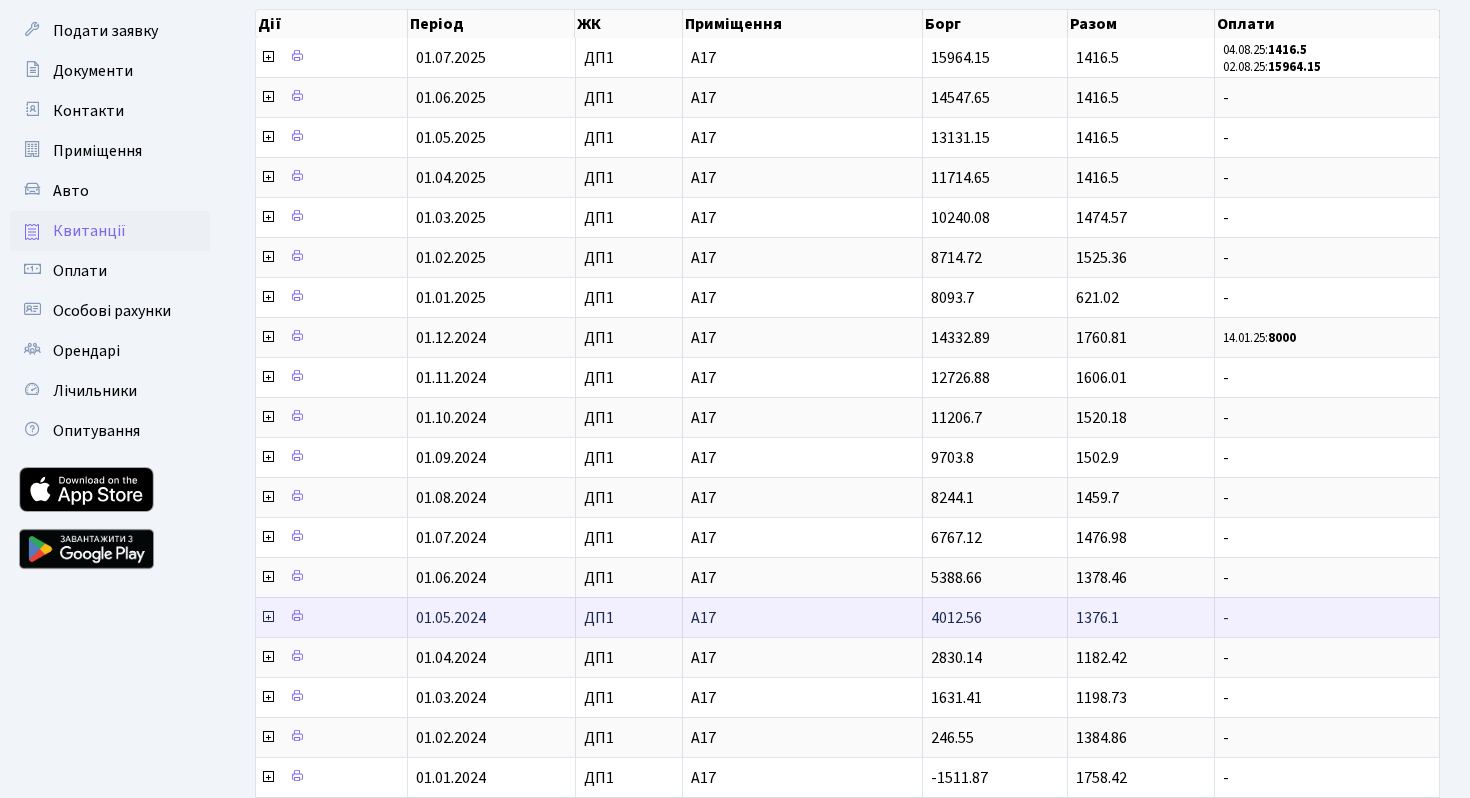 scroll, scrollTop: 0, scrollLeft: 0, axis: both 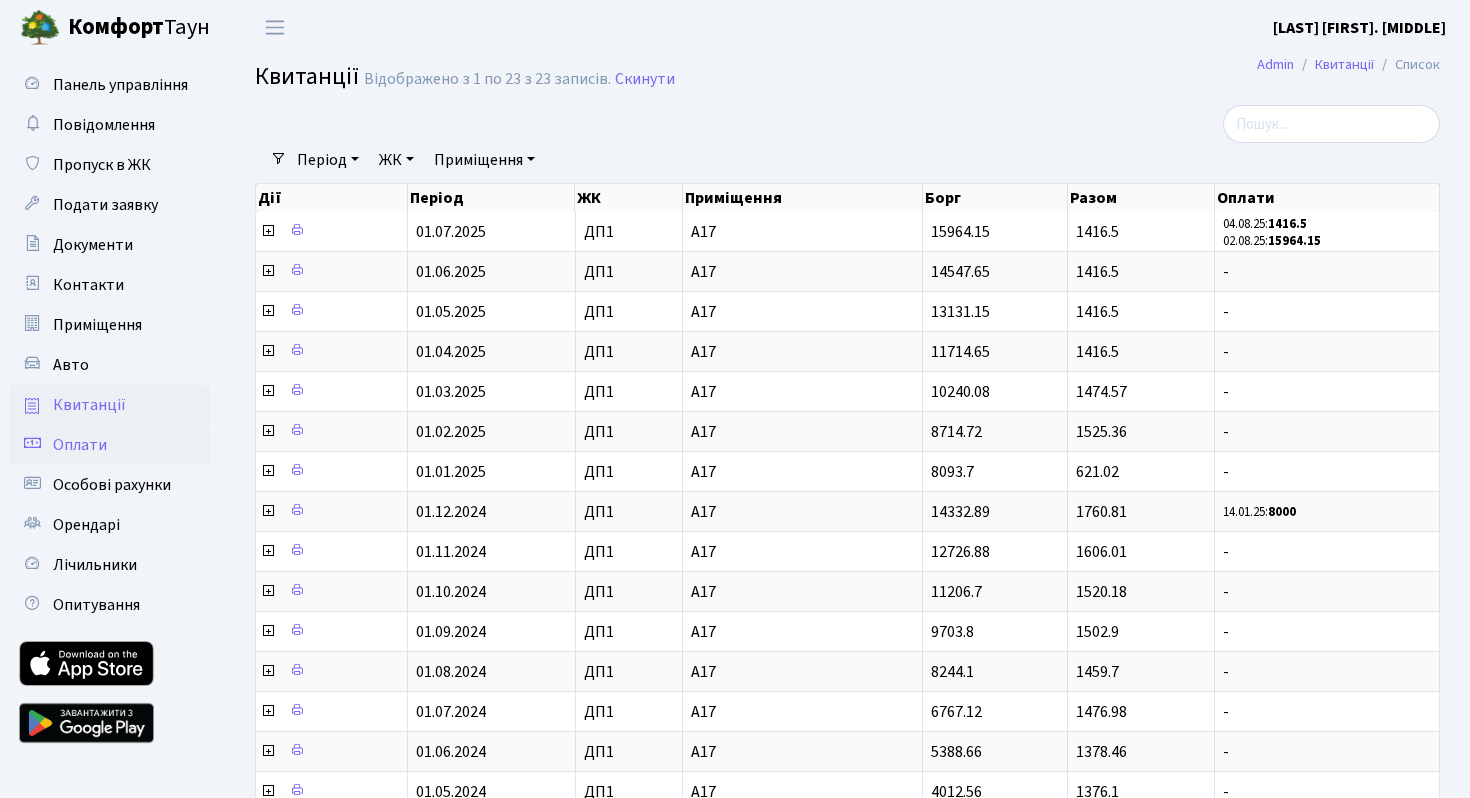 click on "Оплати" at bounding box center [110, 445] 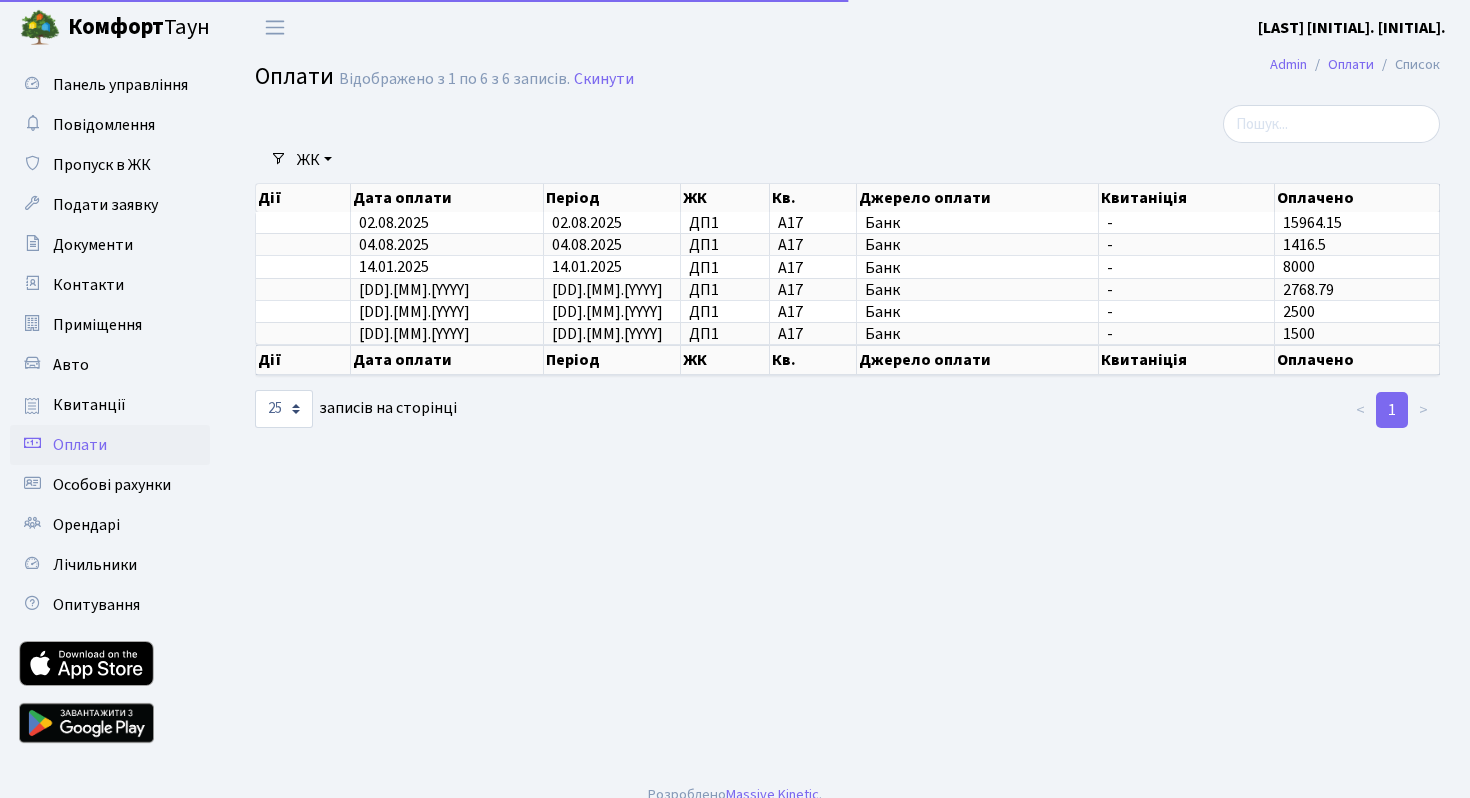 select on "25" 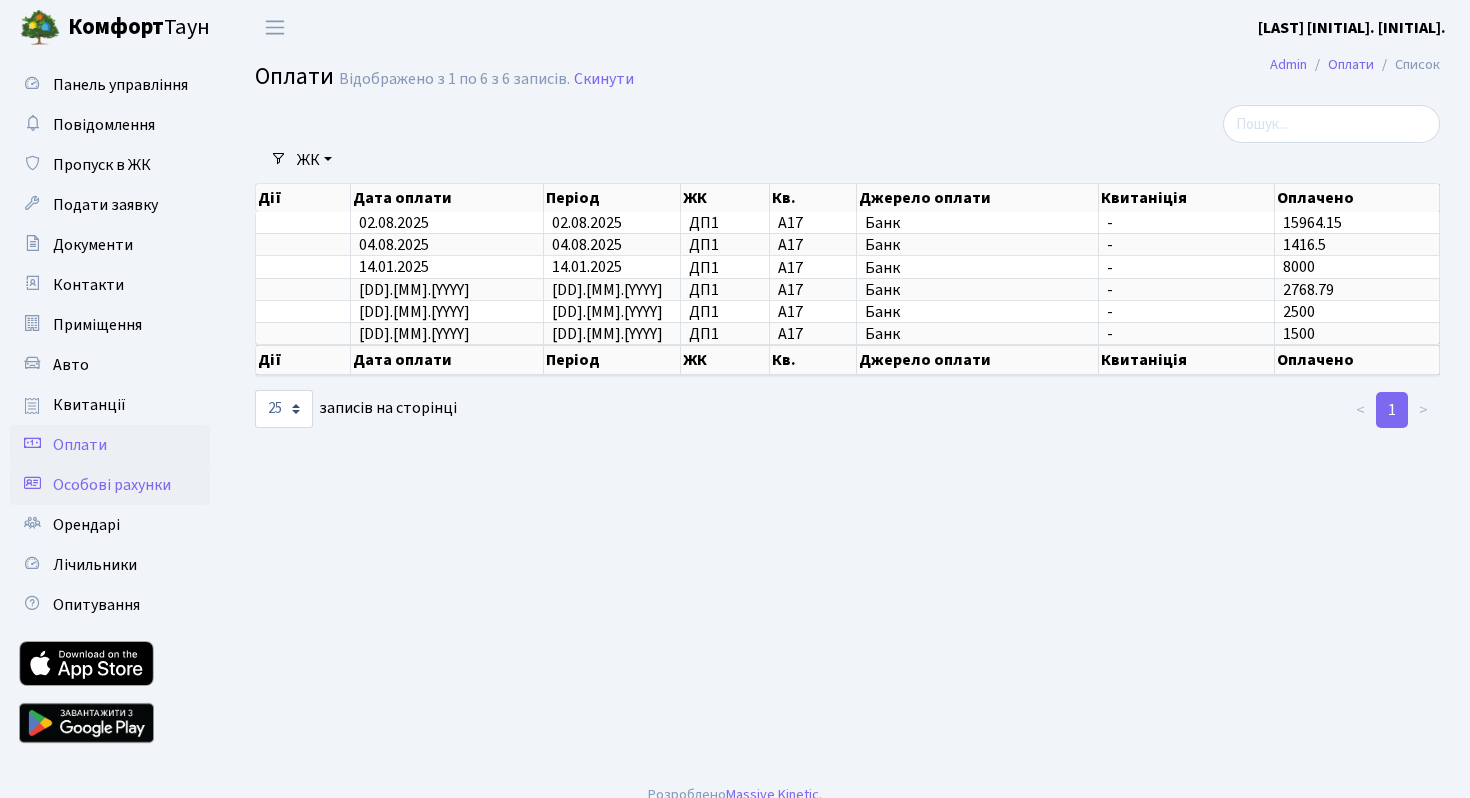 click on "Особові рахунки" at bounding box center [112, 485] 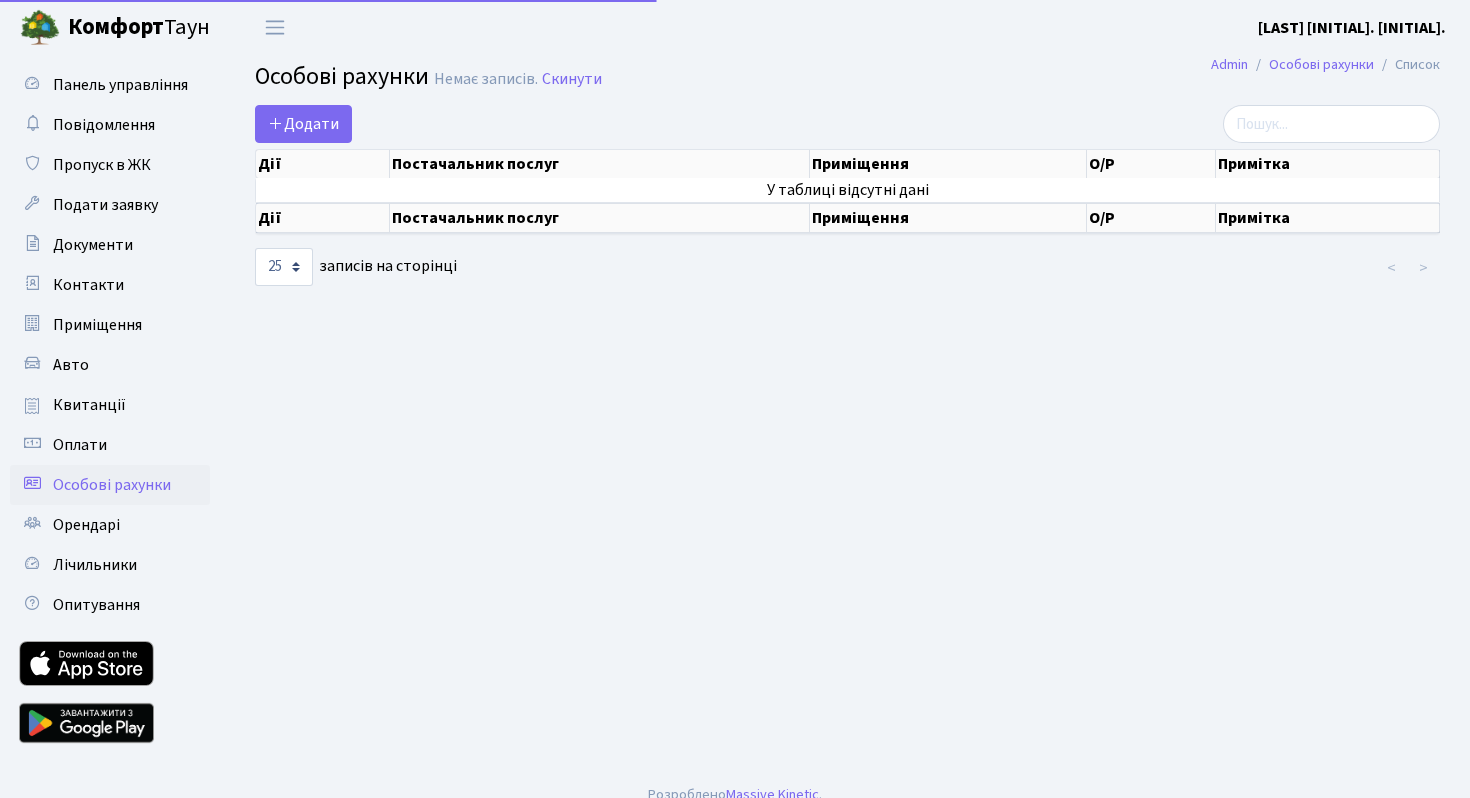 select on "25" 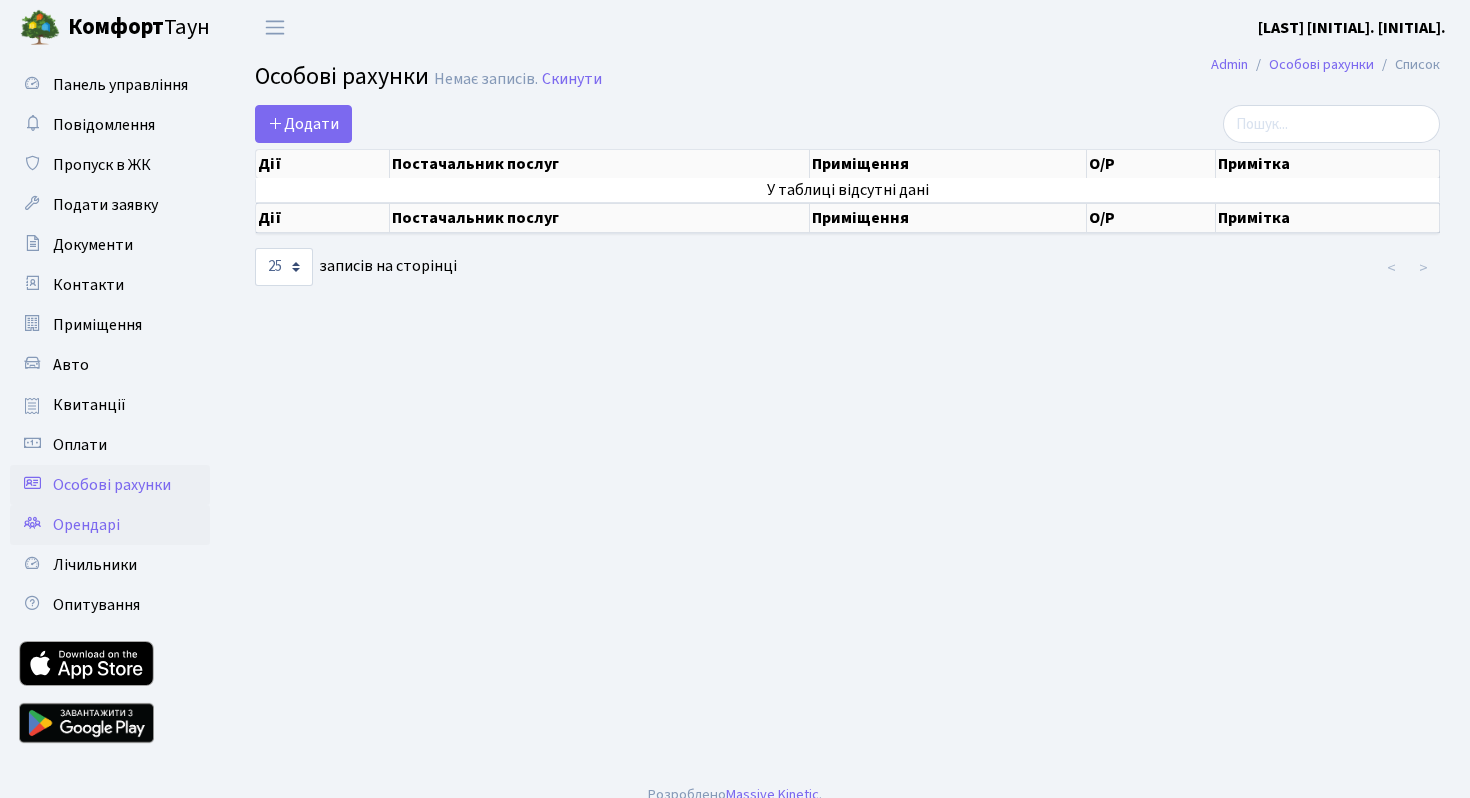 click on "Орендарі" at bounding box center (110, 525) 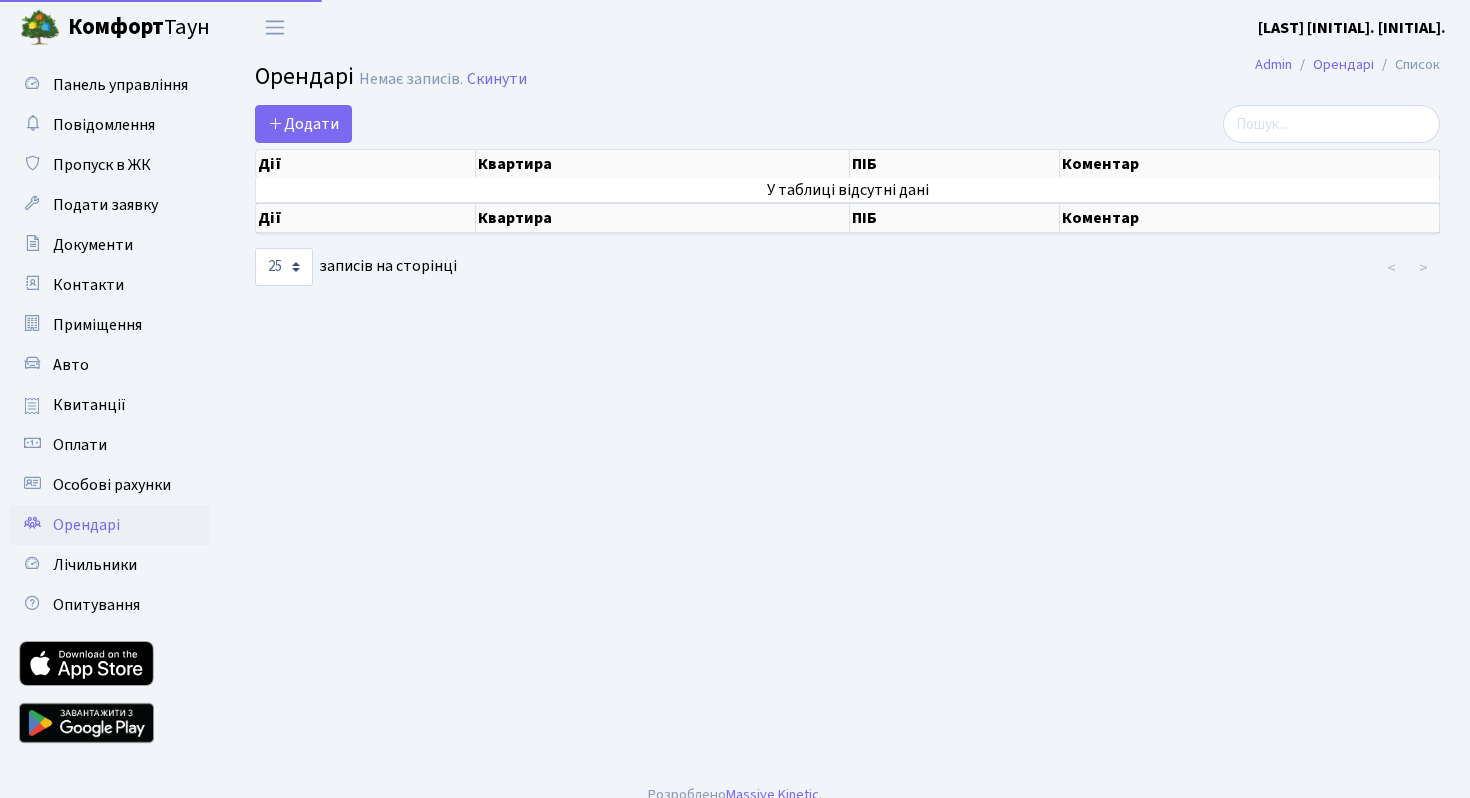 select on "25" 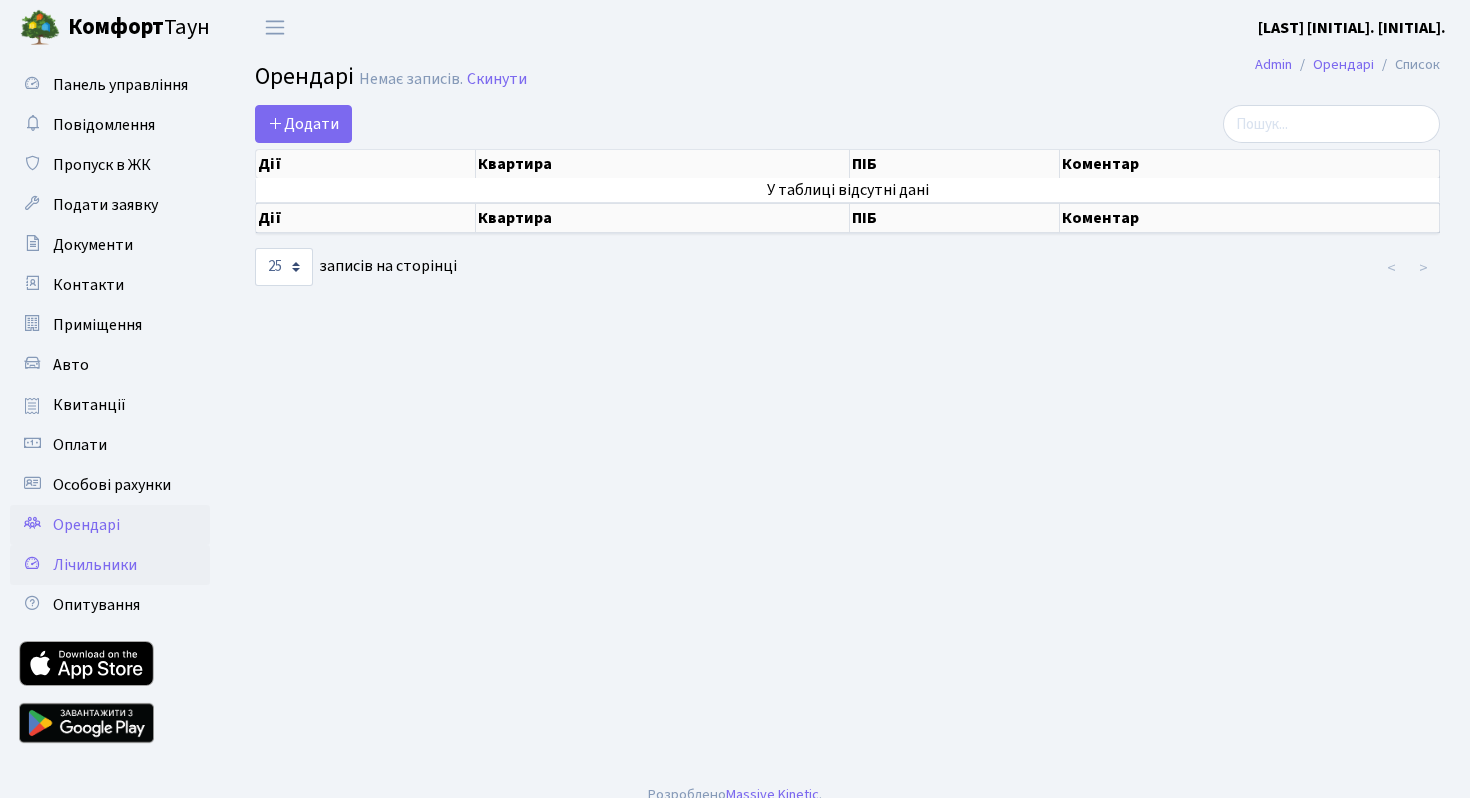 click on "Лічильники" at bounding box center (110, 565) 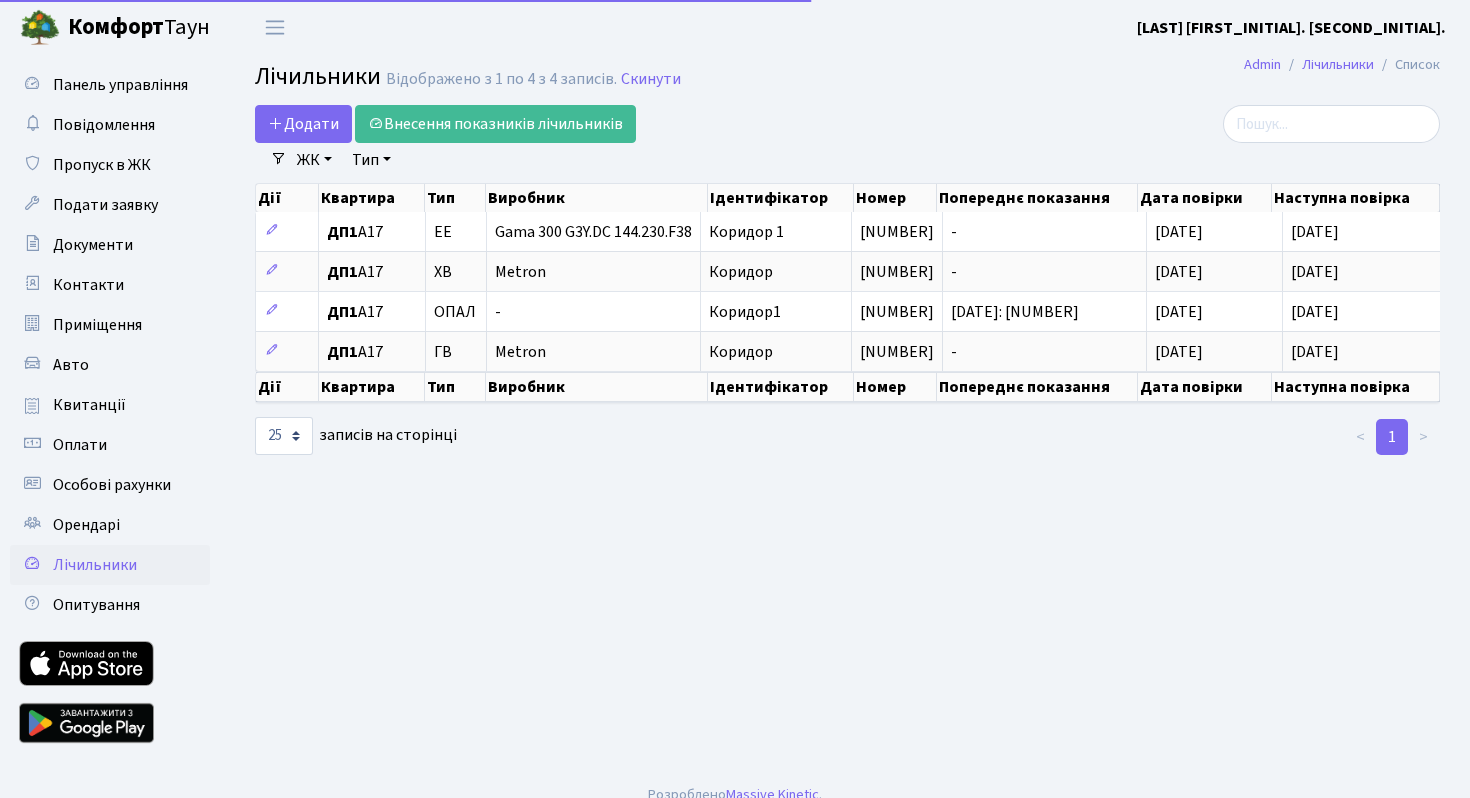 select on "25" 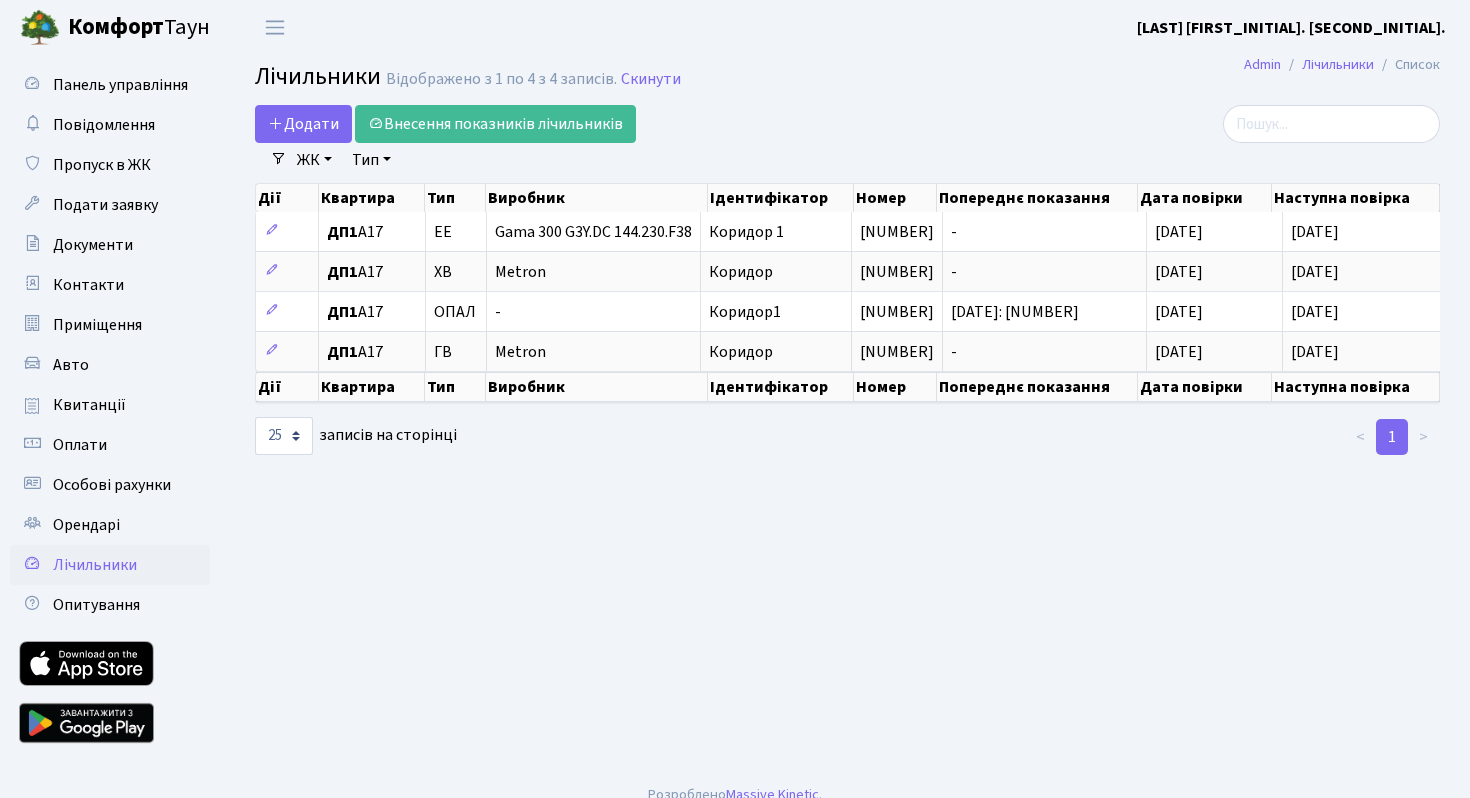 click on "[LAST] [INITIAL]. [INITIAL]." at bounding box center [1291, 28] 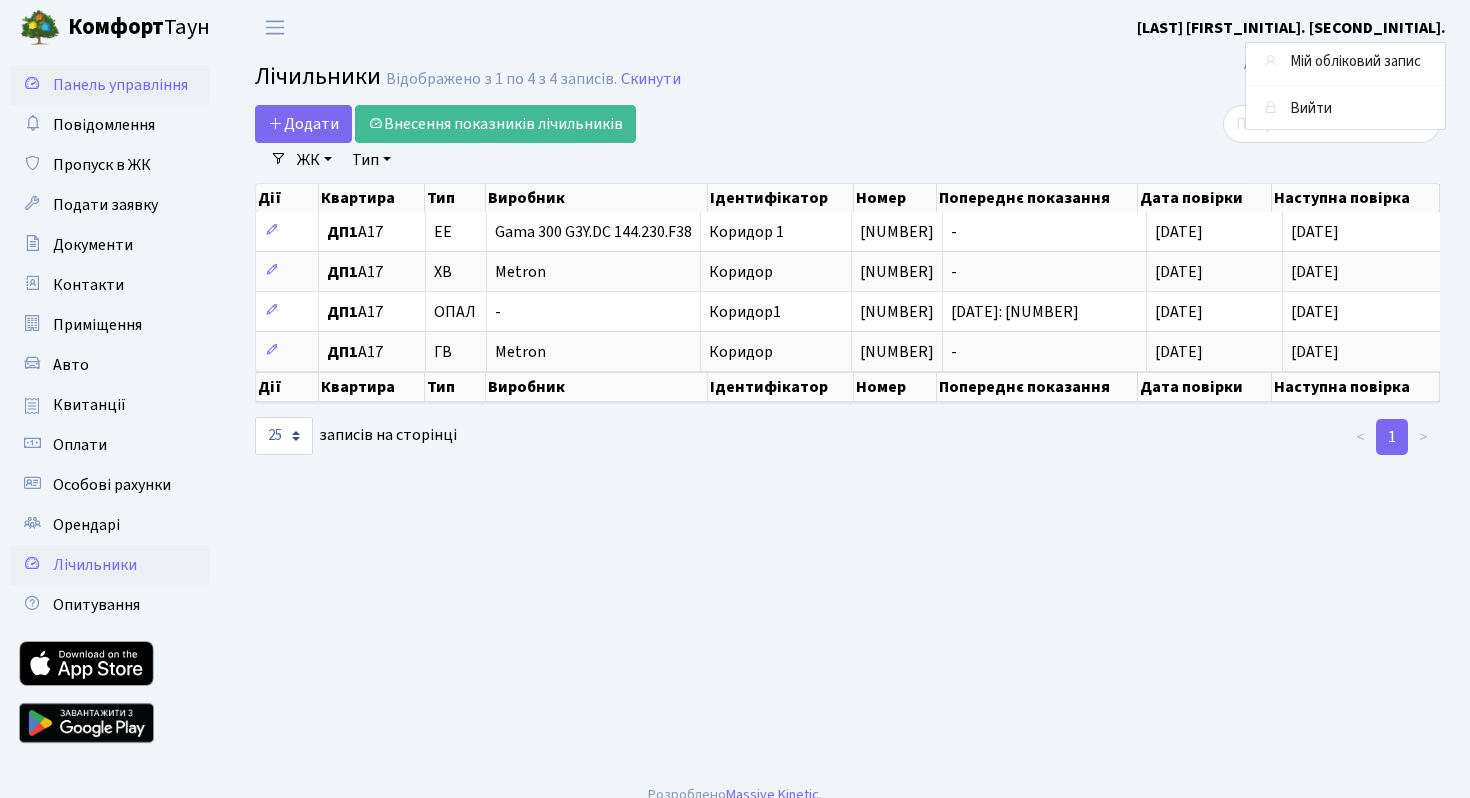 click on "Панель управління" at bounding box center [120, 85] 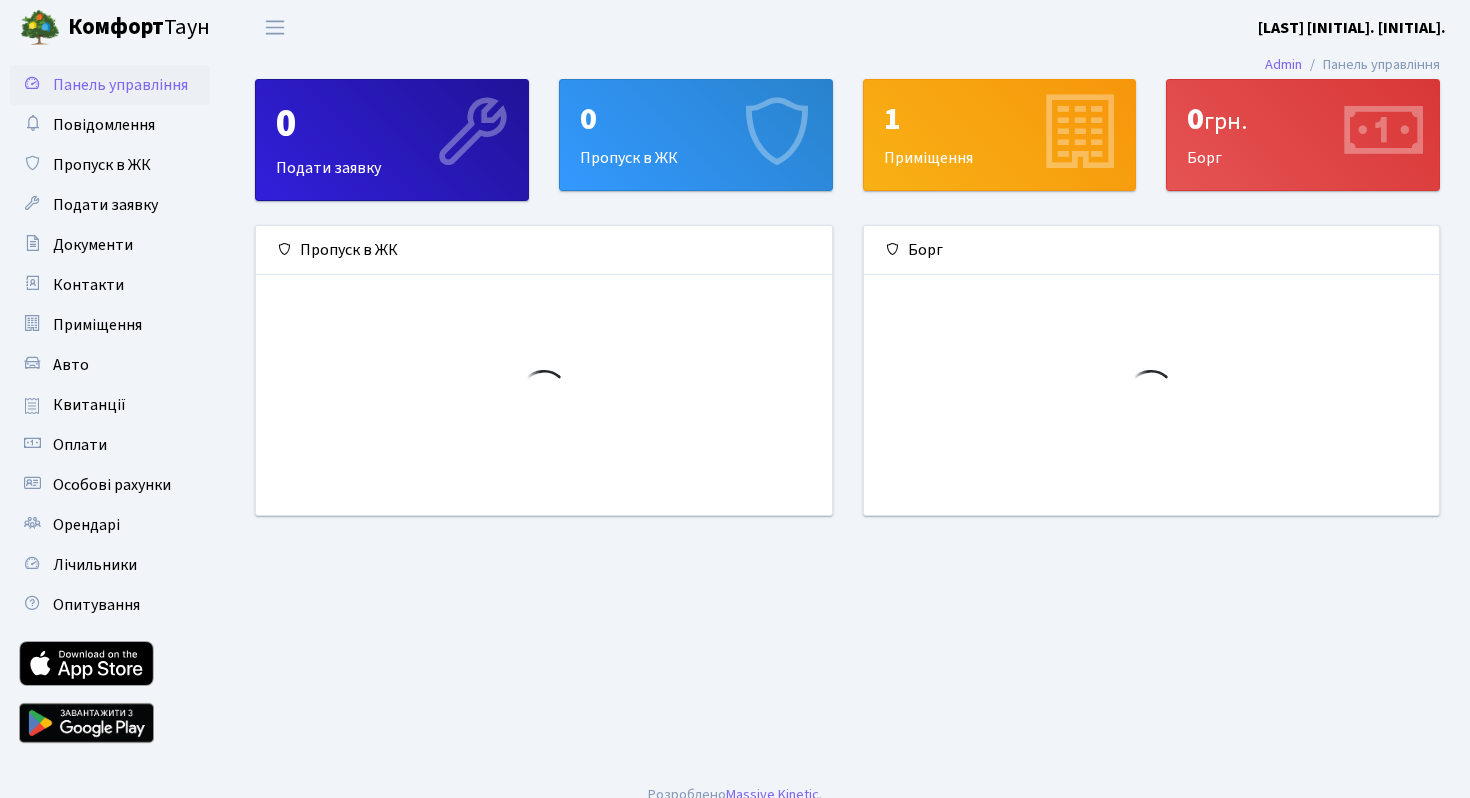 scroll, scrollTop: 0, scrollLeft: 0, axis: both 